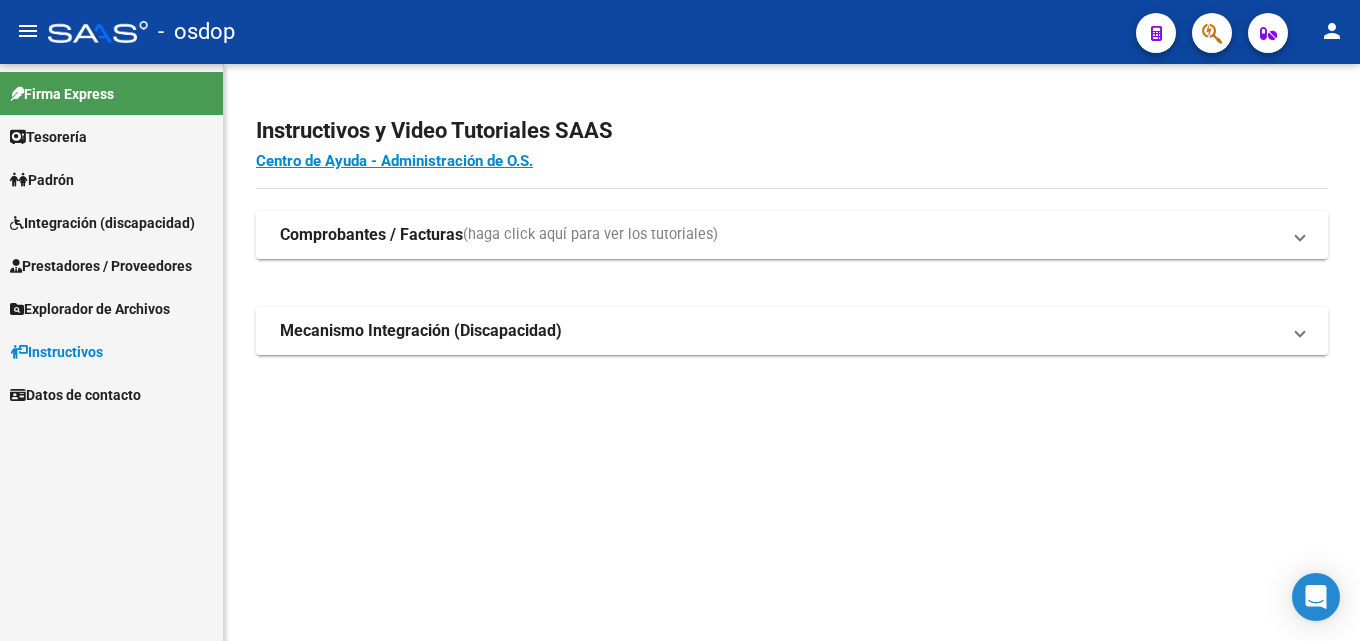 scroll, scrollTop: 0, scrollLeft: 0, axis: both 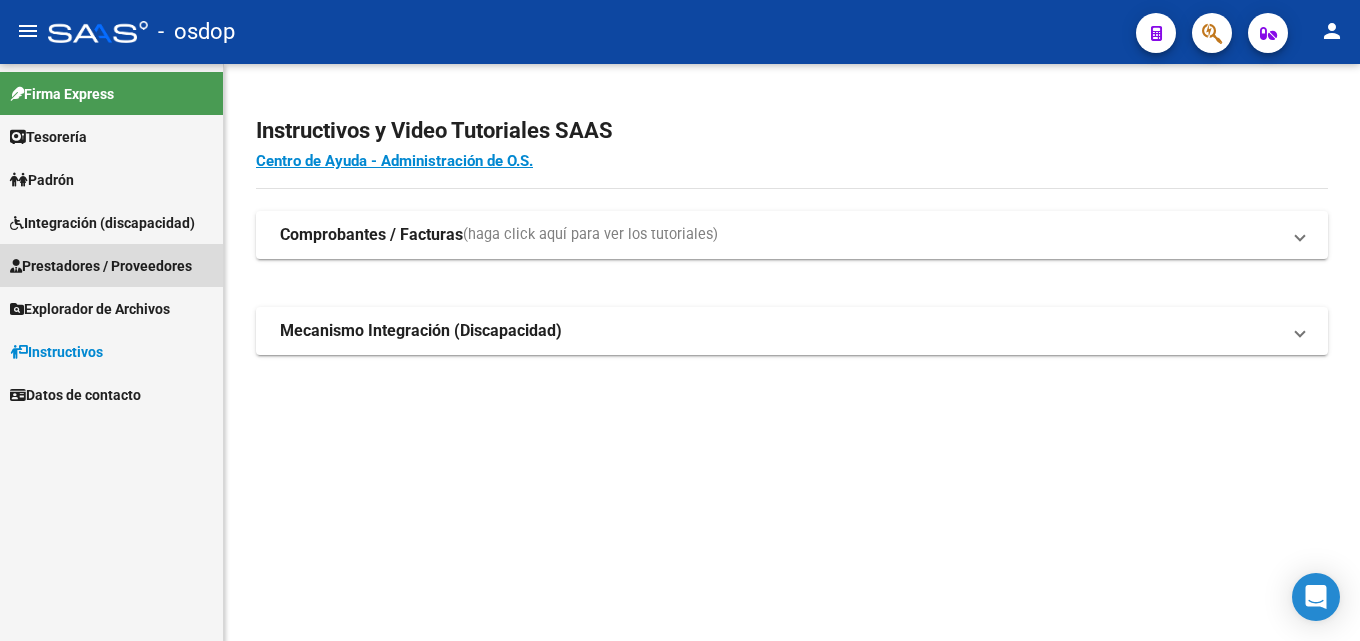 click on "Prestadores / Proveedores" at bounding box center [101, 266] 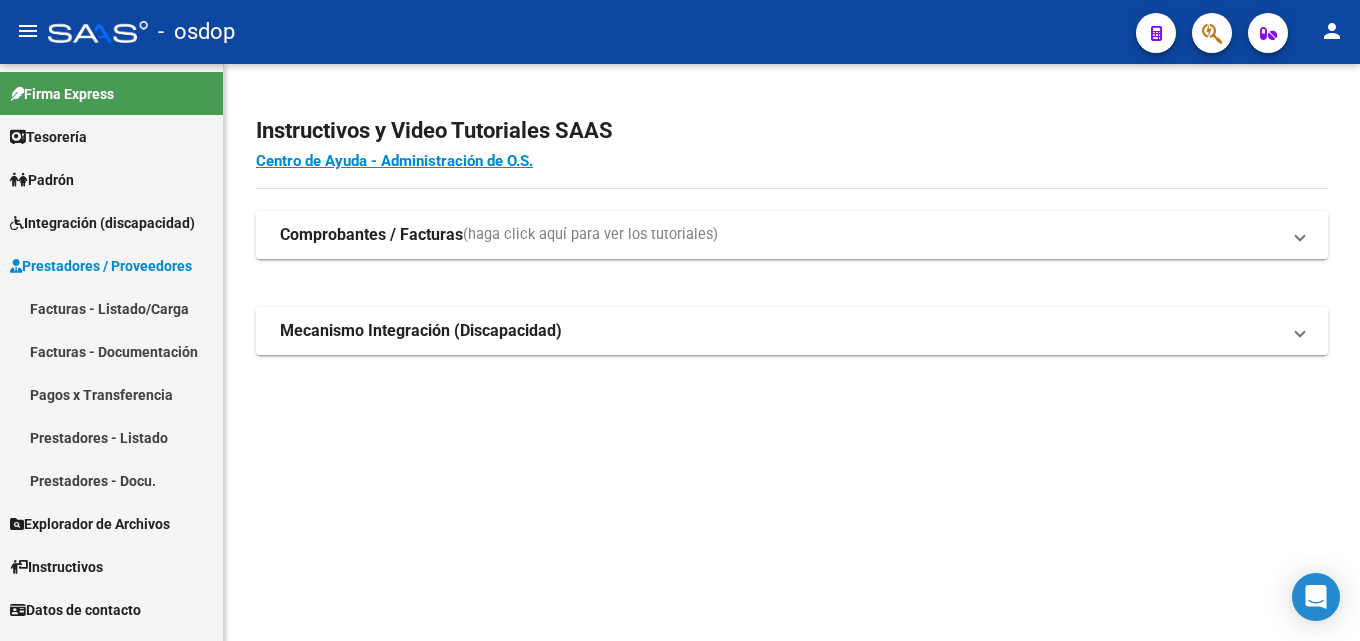 click on "Prestadores - Listado" at bounding box center (111, 437) 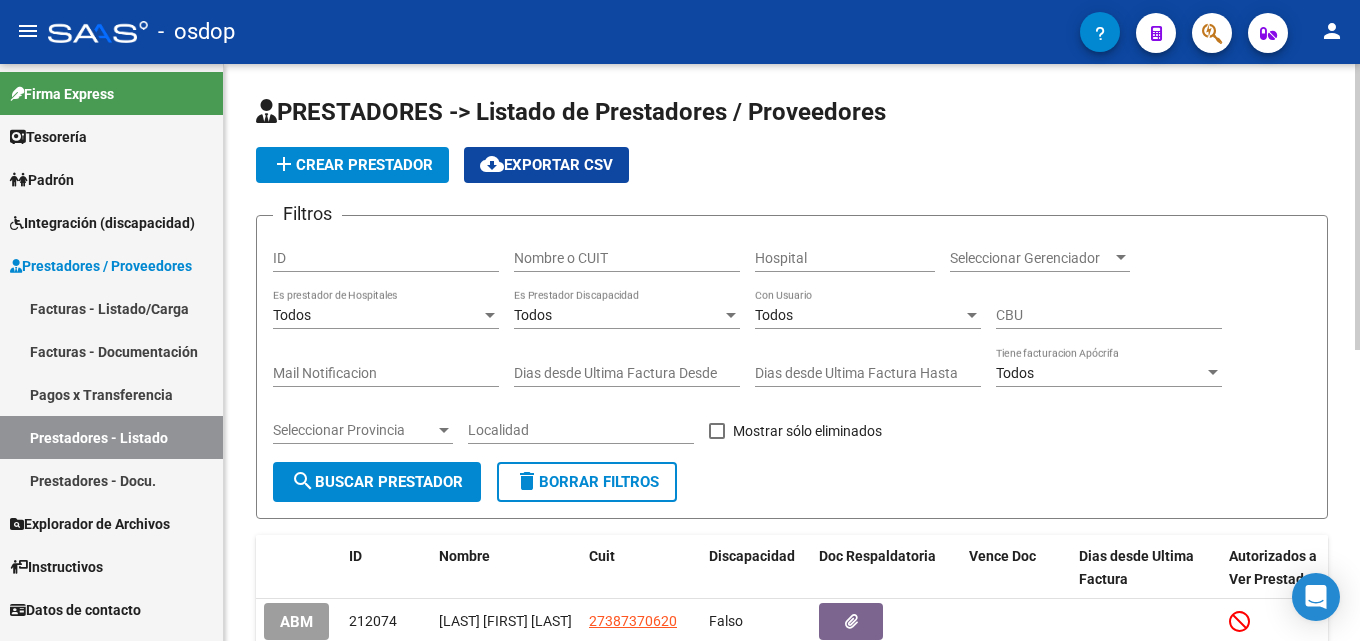 click on "Nombre o CUIT" at bounding box center [627, 258] 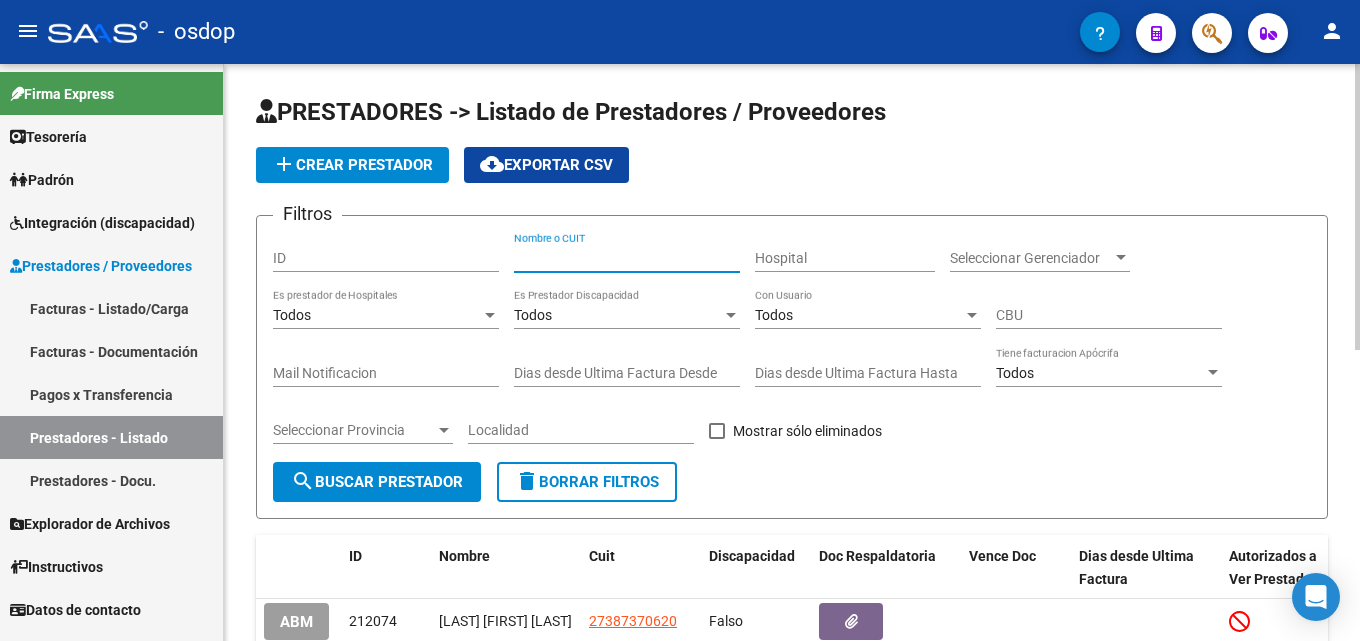 paste on "[NUMBER]" 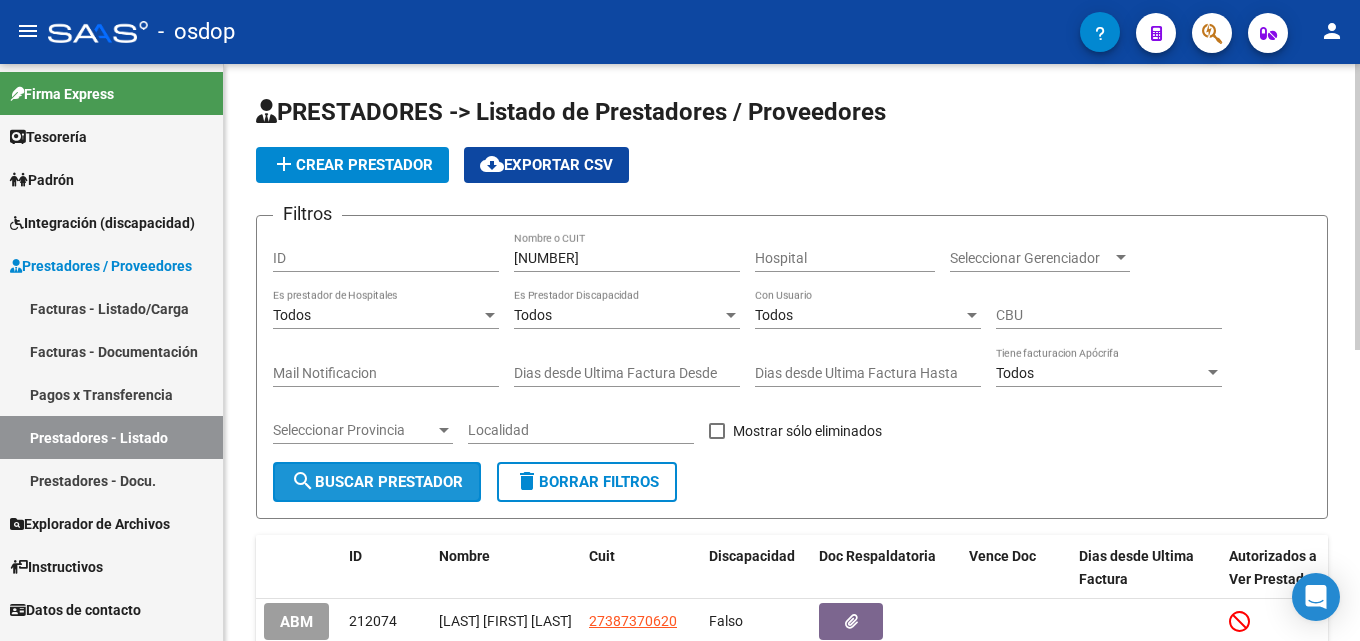 click on "search  Buscar Prestador" 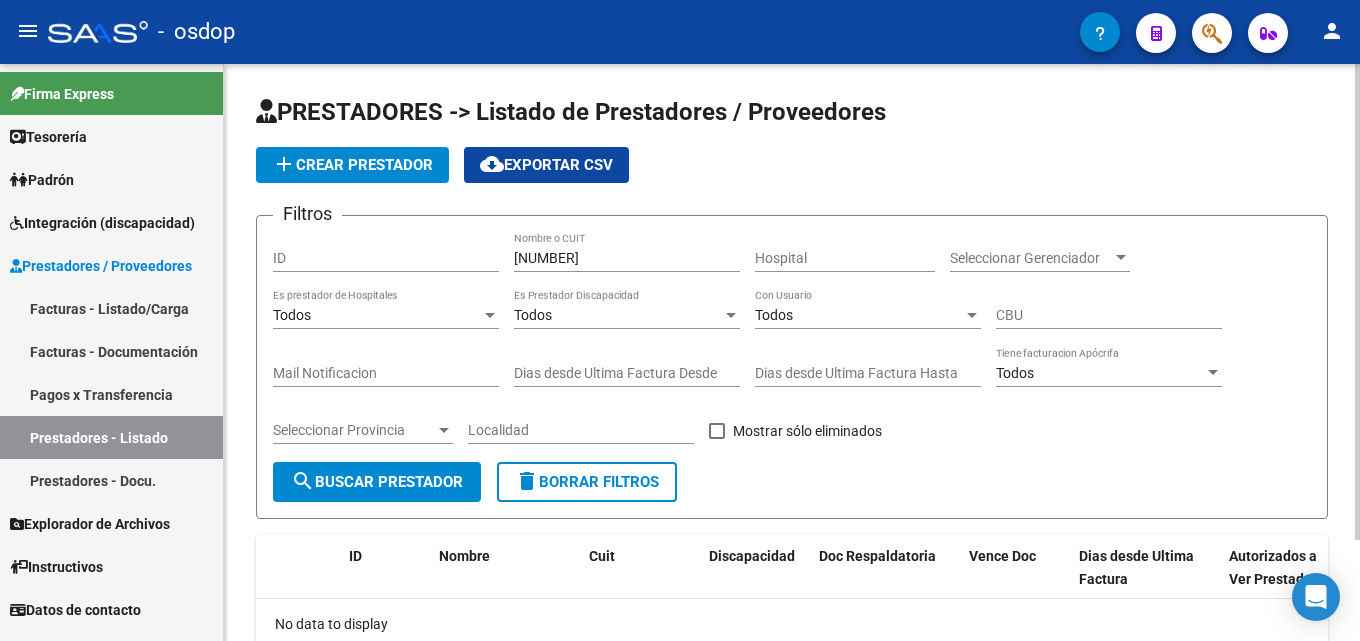 scroll, scrollTop: 74, scrollLeft: 0, axis: vertical 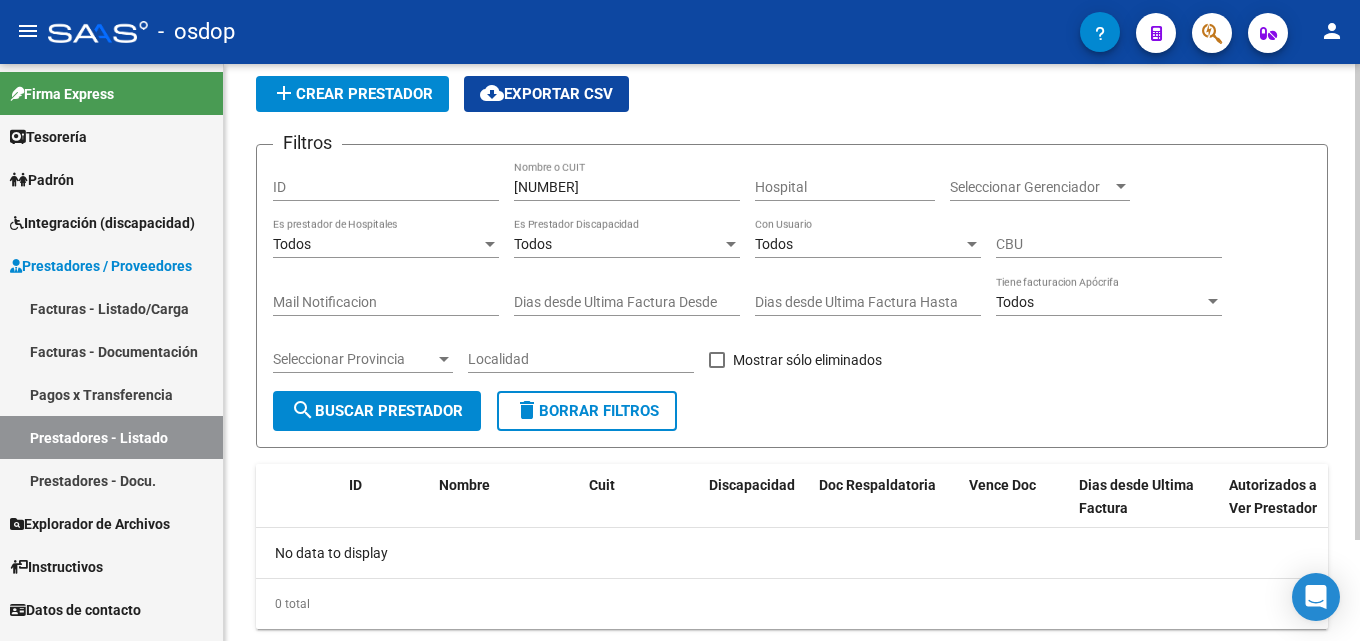 click 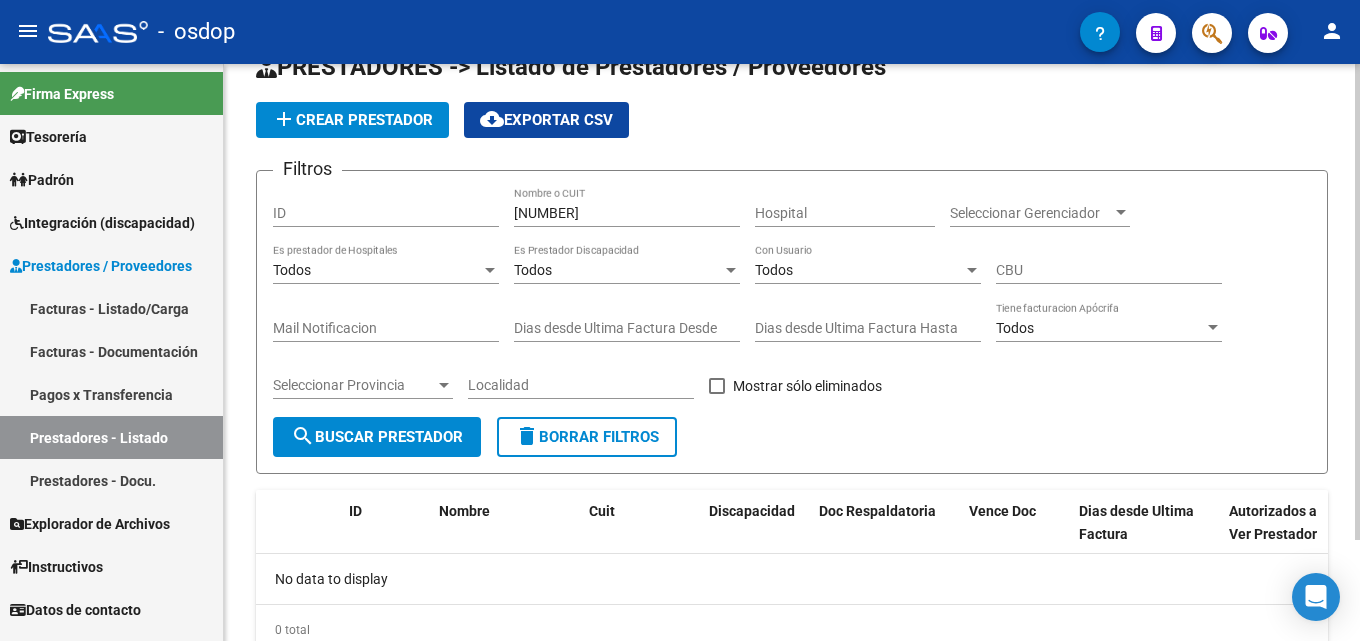 scroll, scrollTop: 44, scrollLeft: 0, axis: vertical 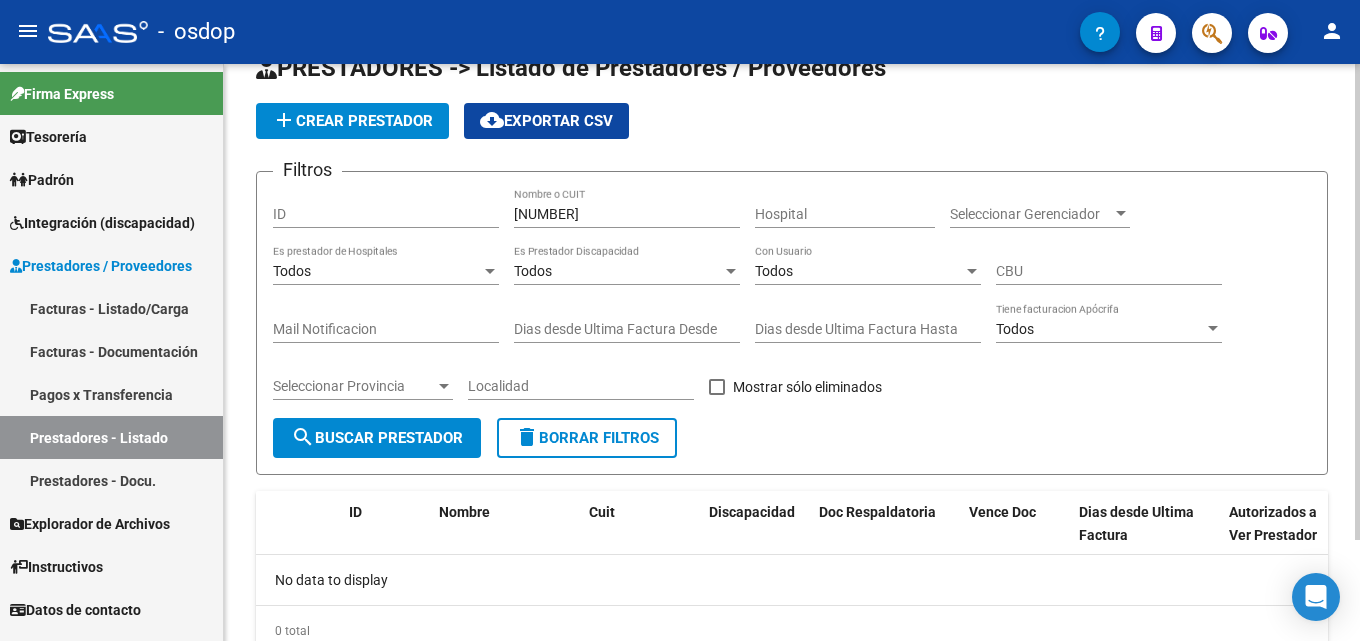 click 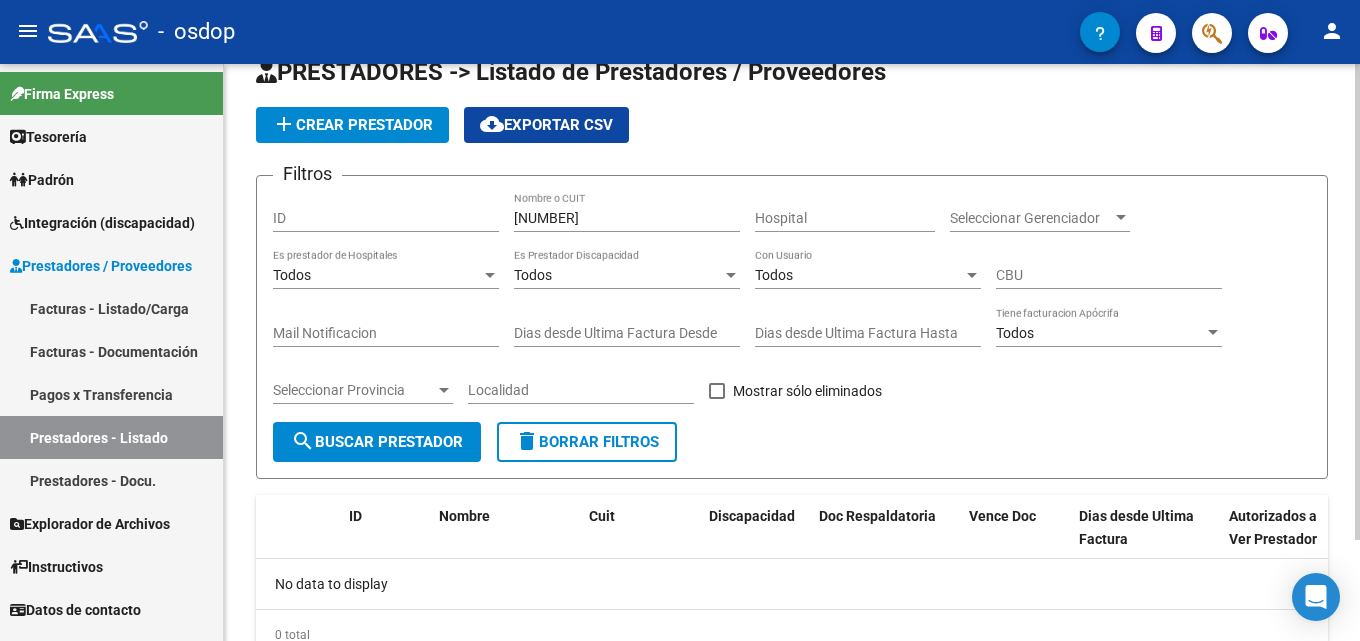click on "[NUMBER]" at bounding box center (627, 218) 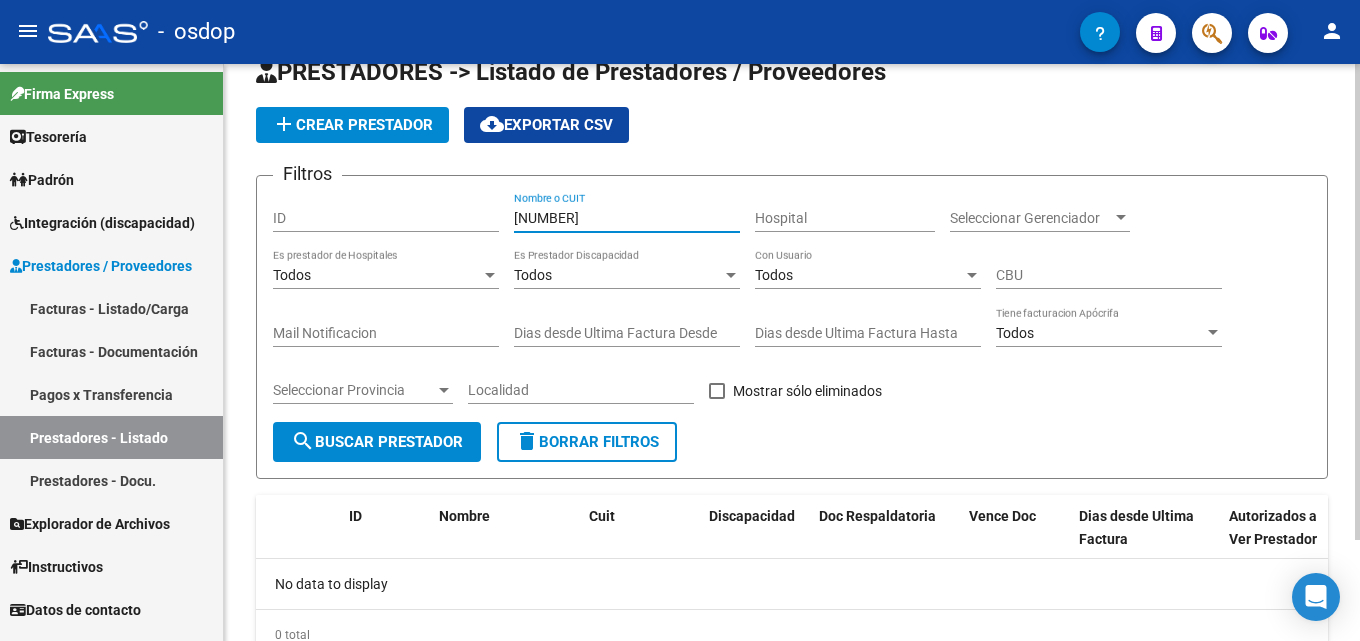 click on "[NUMBER]" at bounding box center [627, 218] 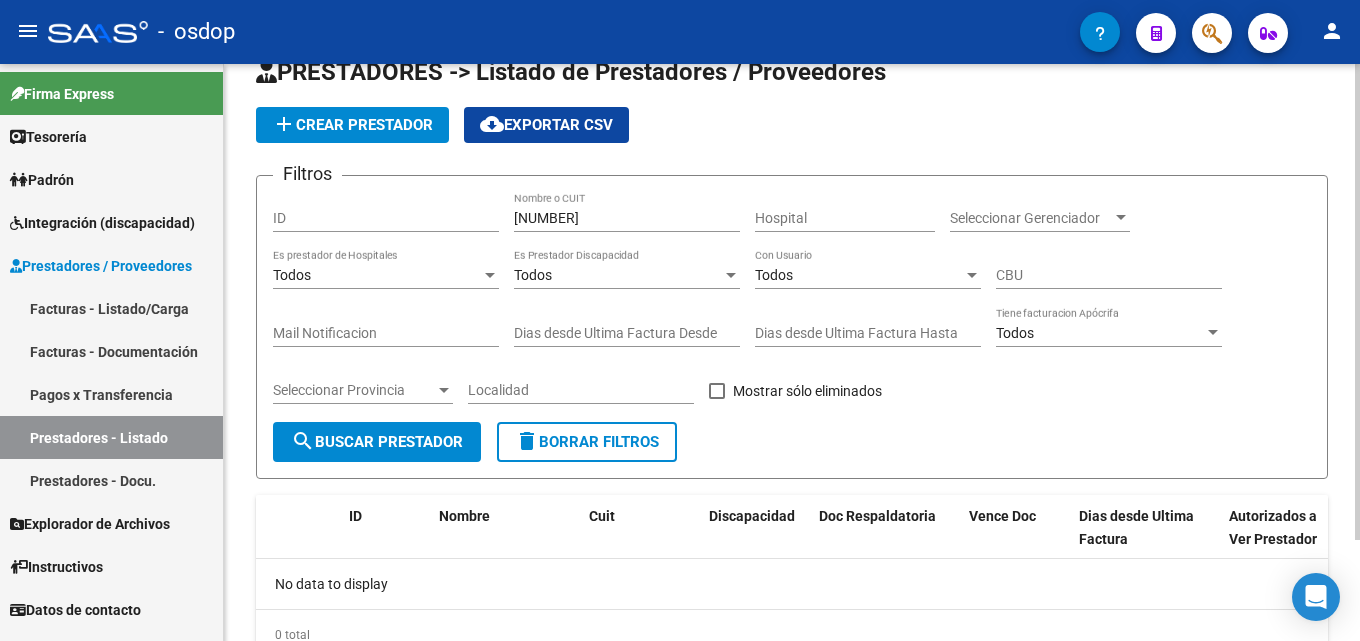 click on "search  Buscar Prestador" 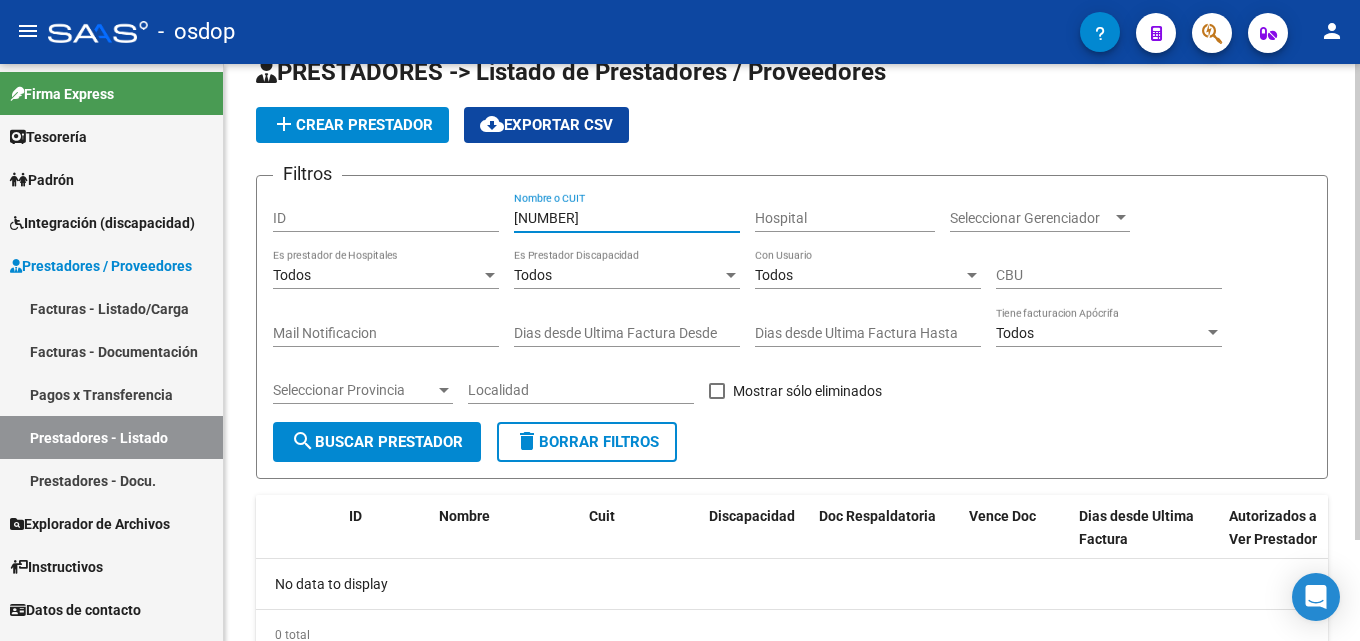 click on "[NUMBER]" at bounding box center [627, 218] 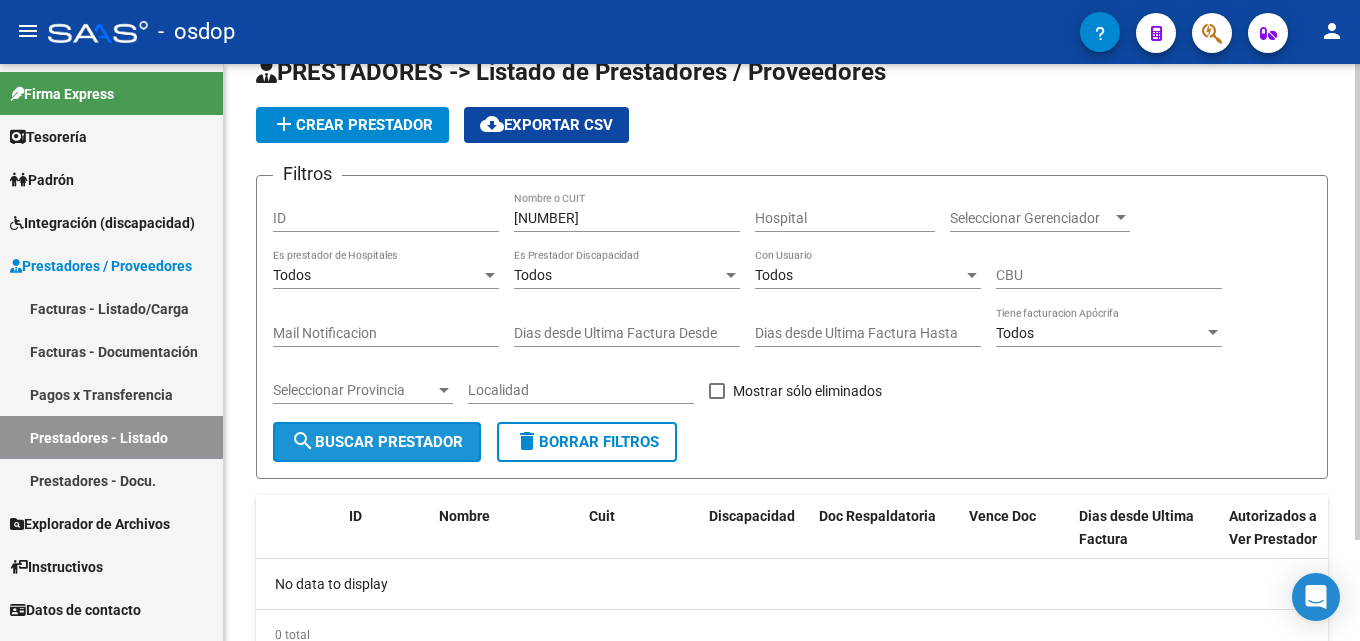 click on "search  Buscar Prestador" 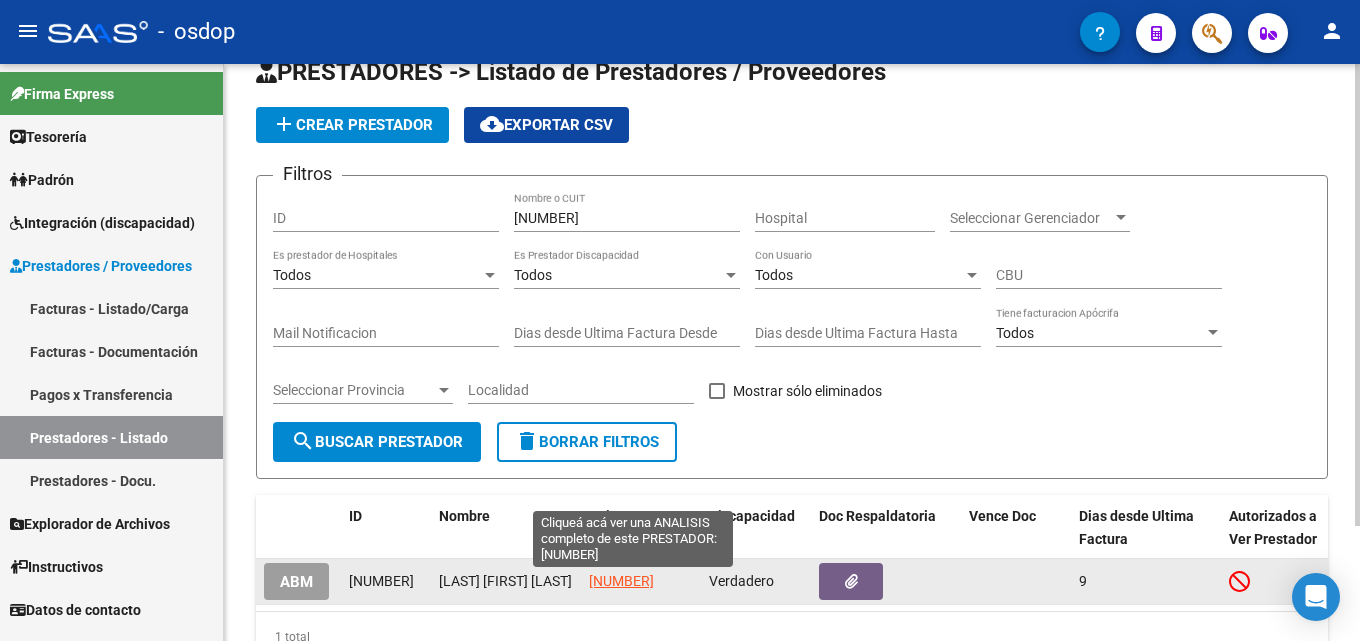 click on "[NUMBER]" 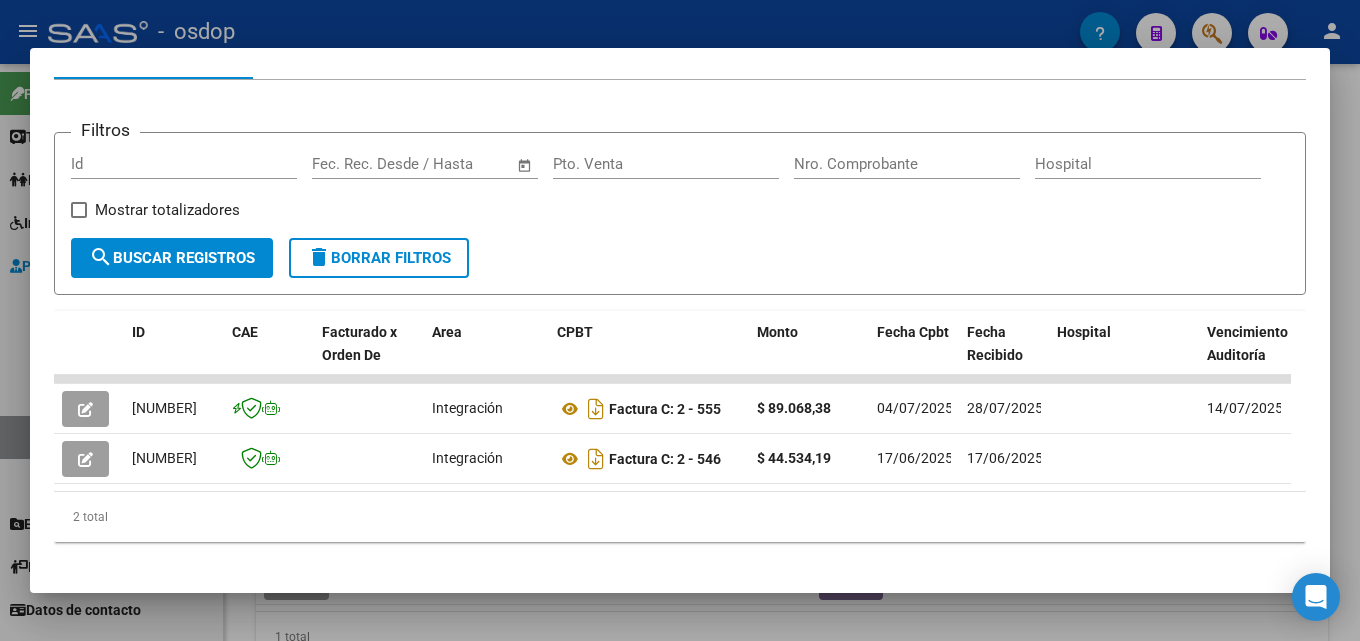 scroll, scrollTop: 272, scrollLeft: 0, axis: vertical 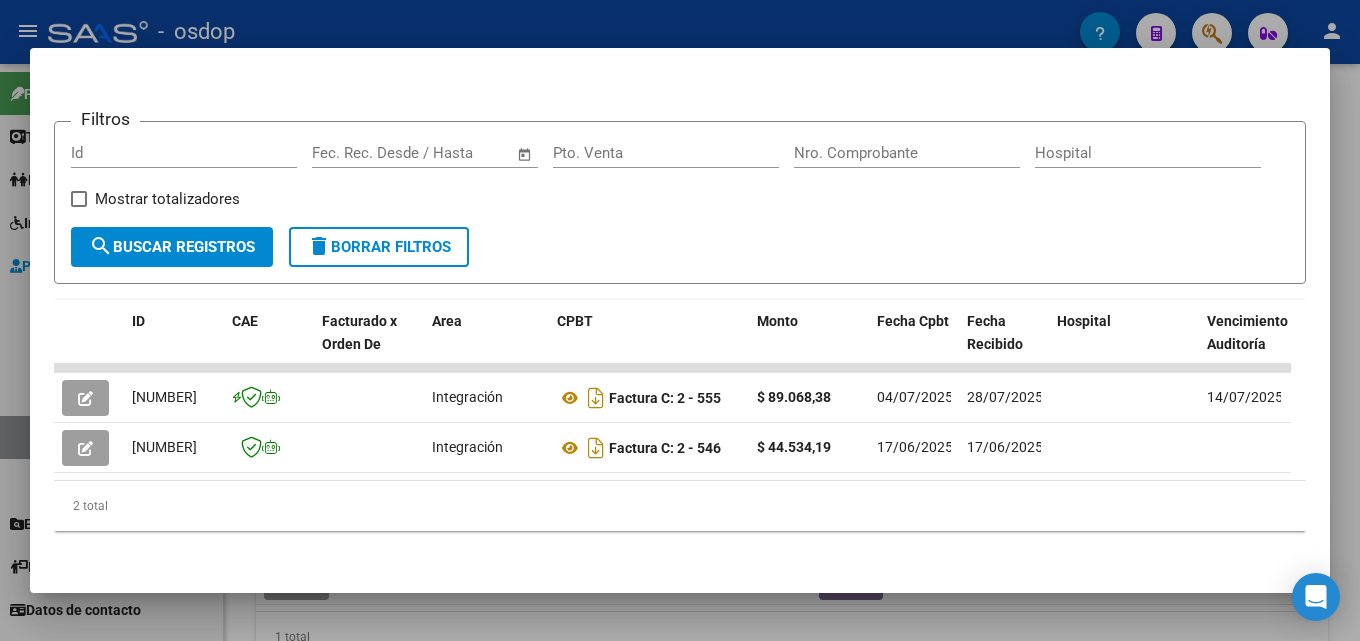 click at bounding box center (680, 320) 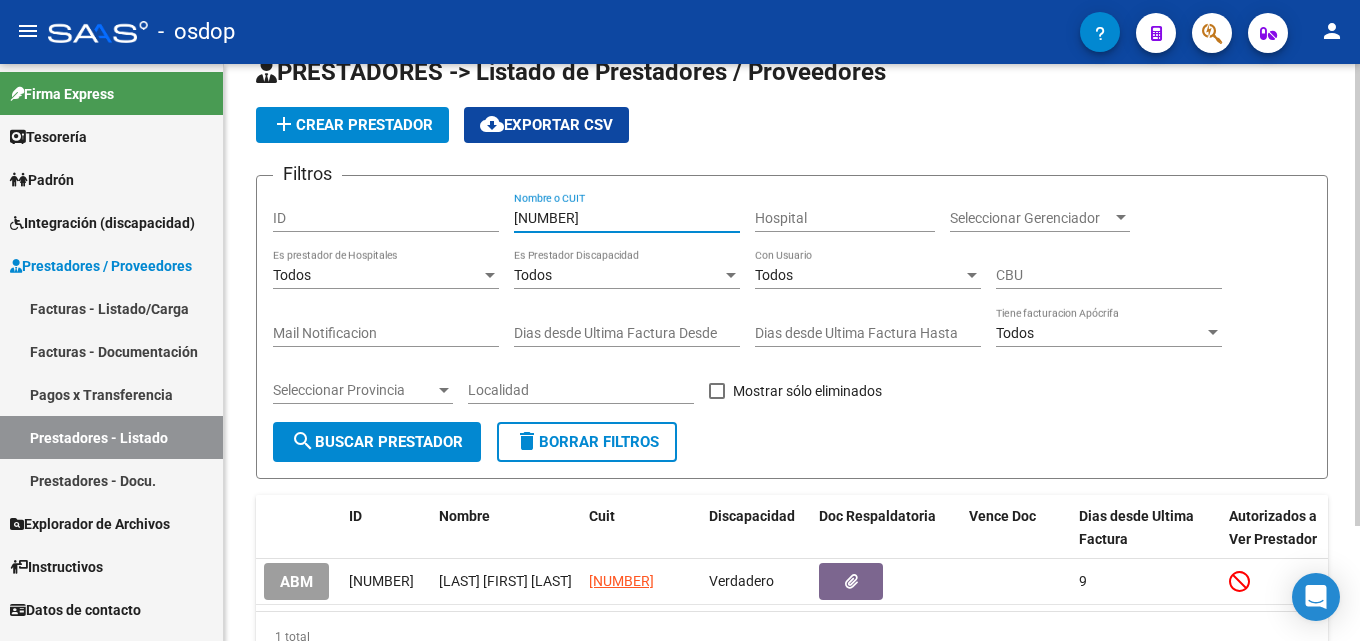 click on "[NUMBER]" at bounding box center (627, 218) 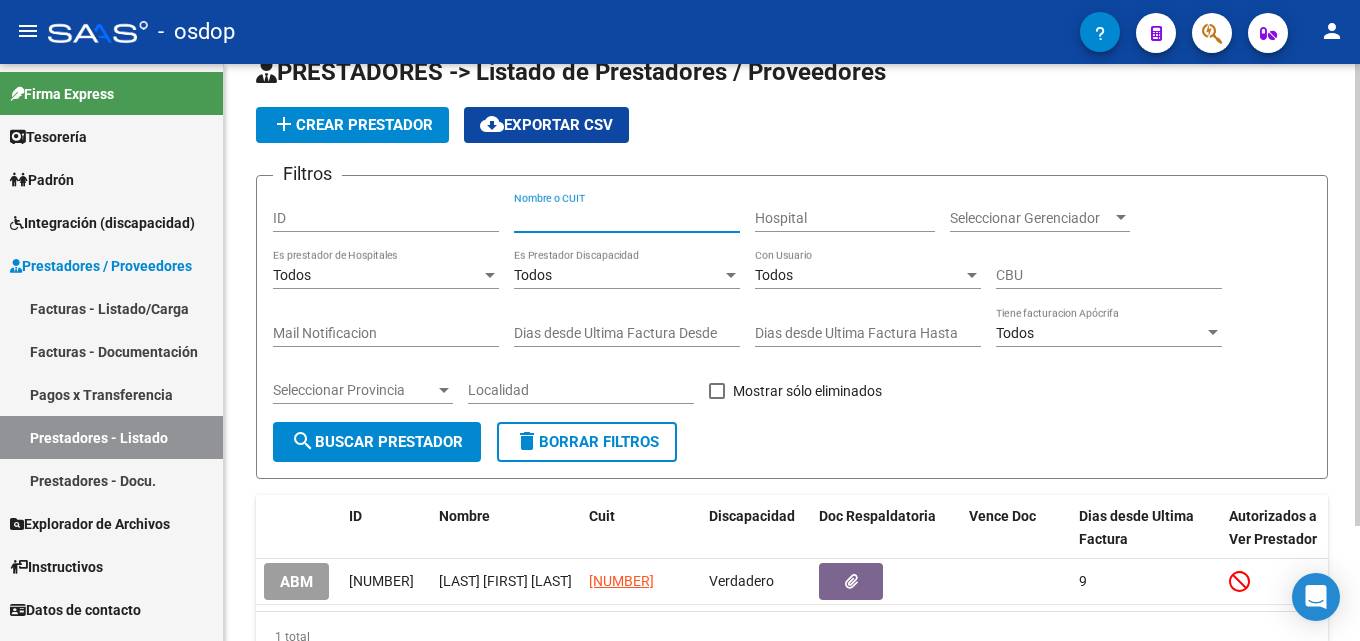 paste on "[NUMBER]" 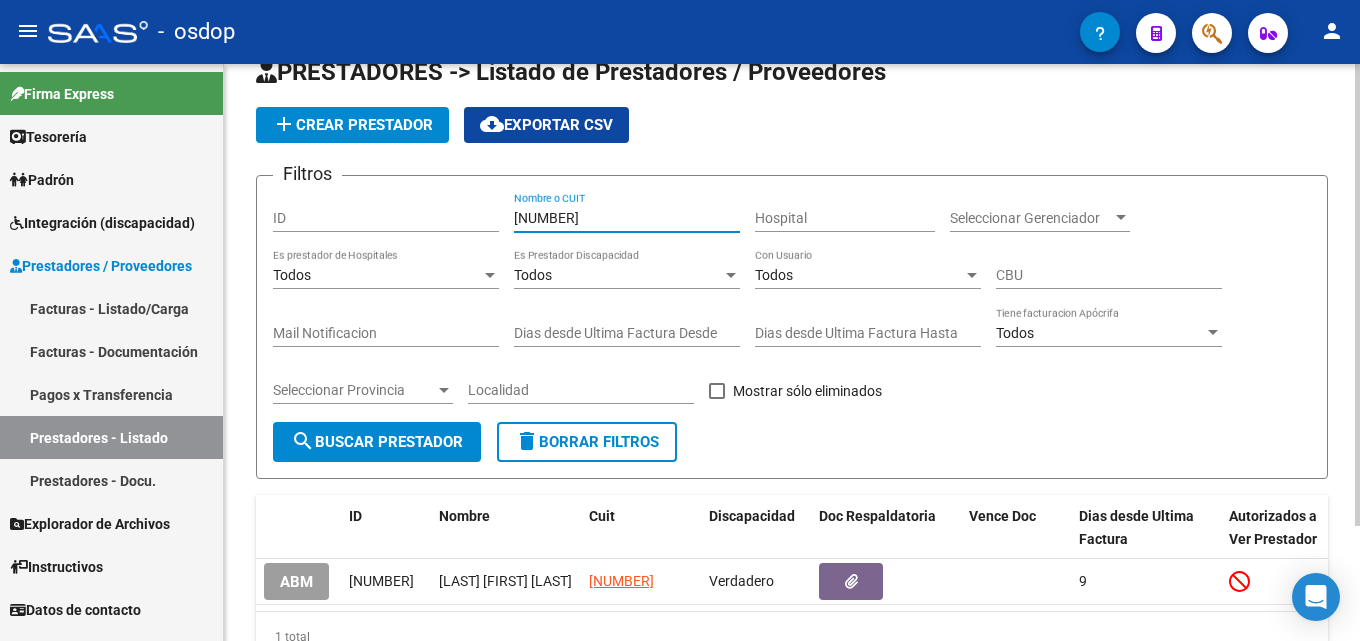 type on "[NUMBER]" 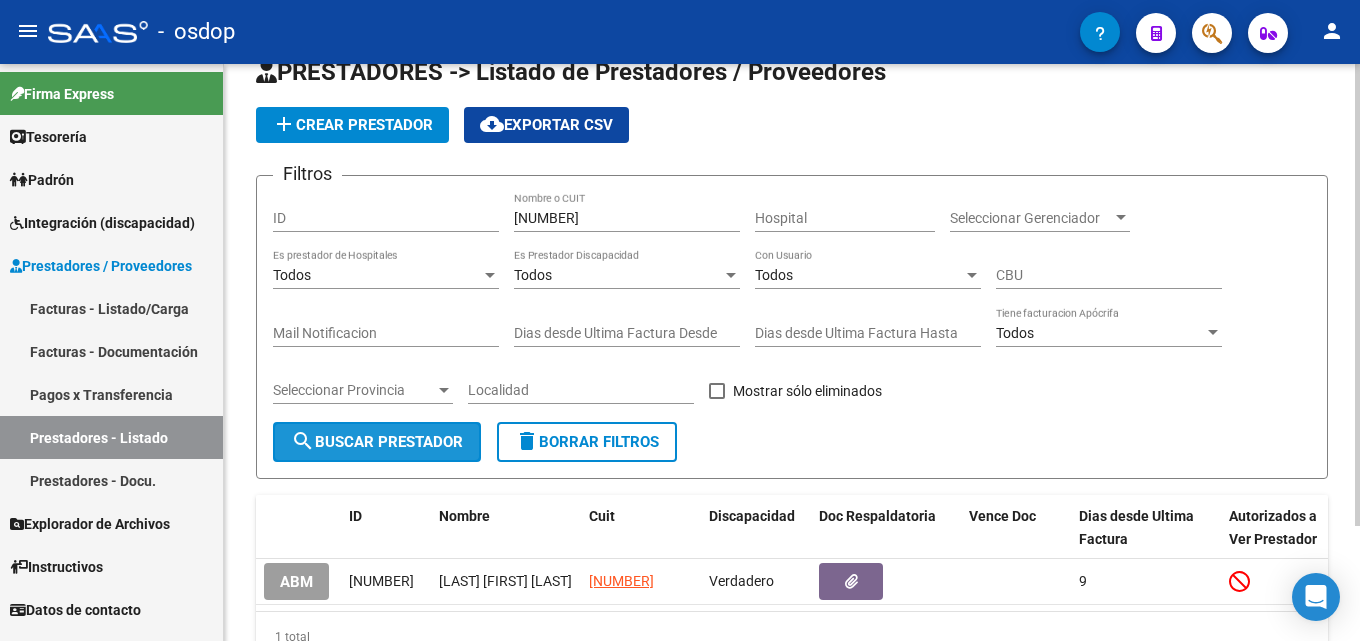 click on "search  Buscar Prestador" 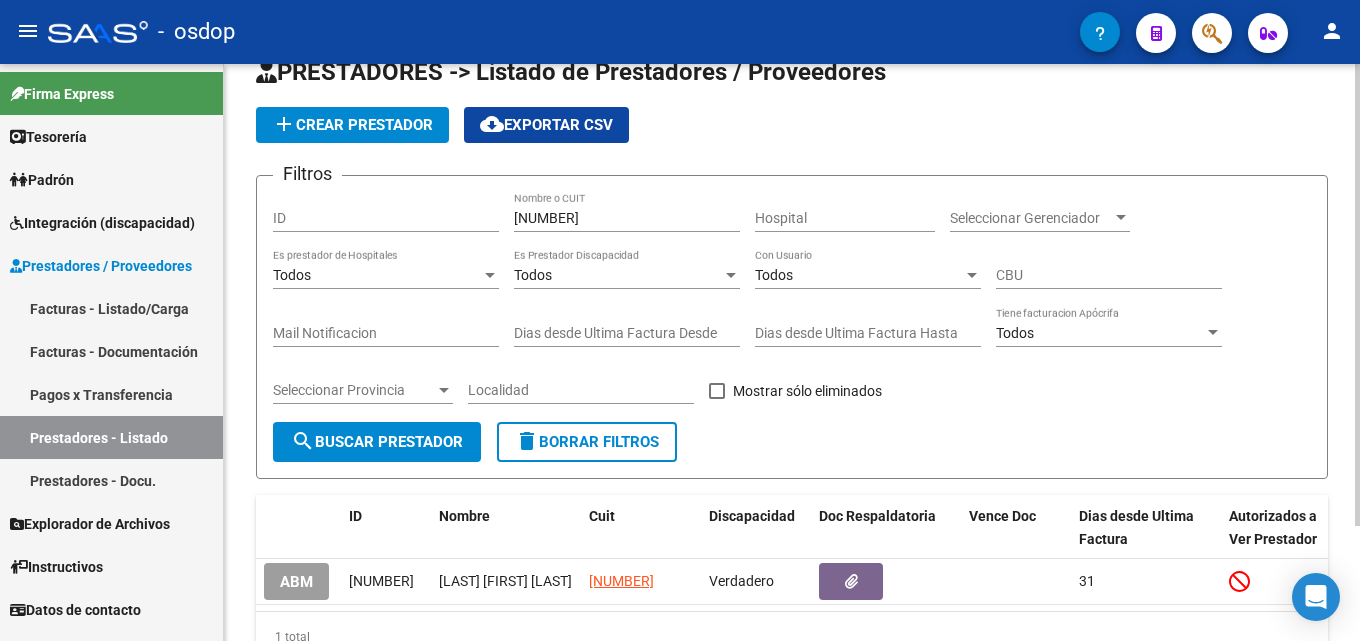 click on "search  Buscar Prestador" 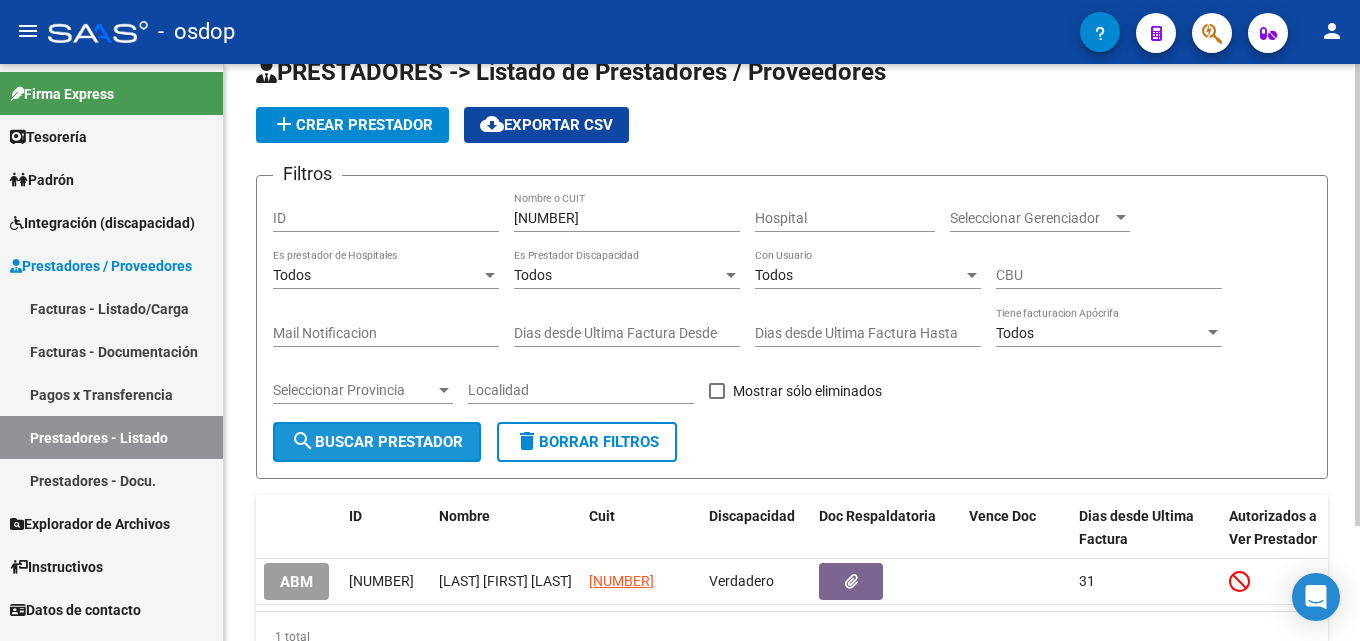 click on "search  Buscar Prestador" 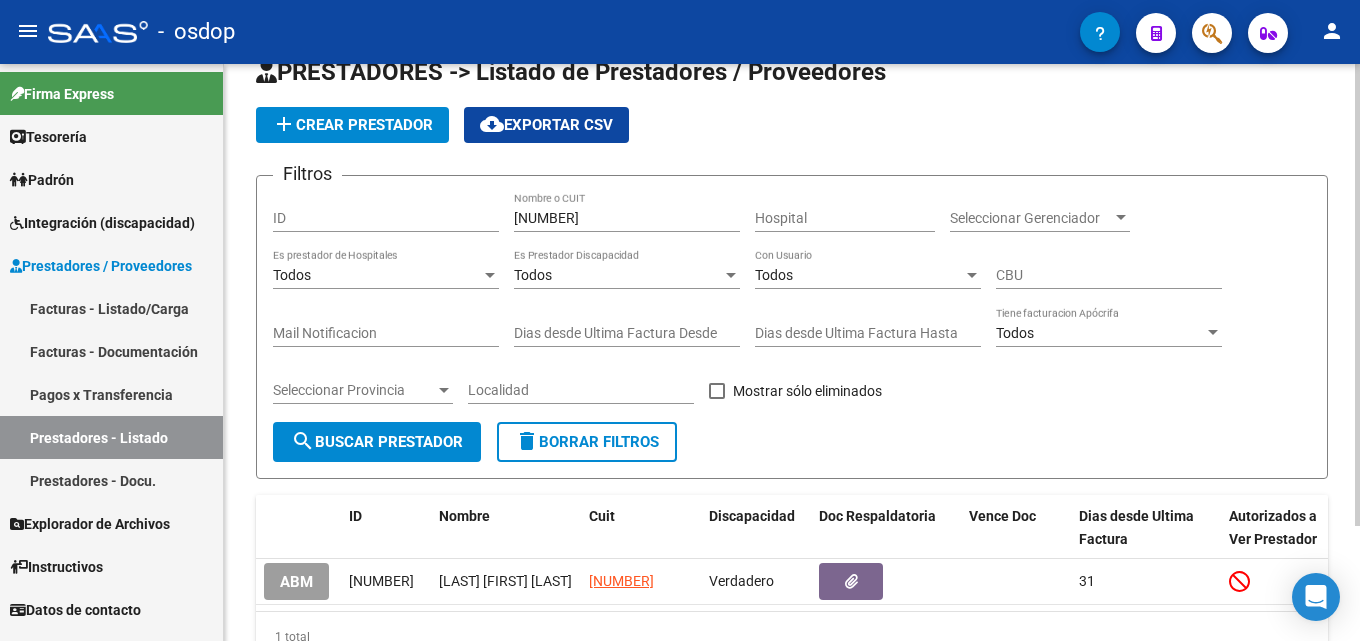 click on "search  Buscar Prestador" 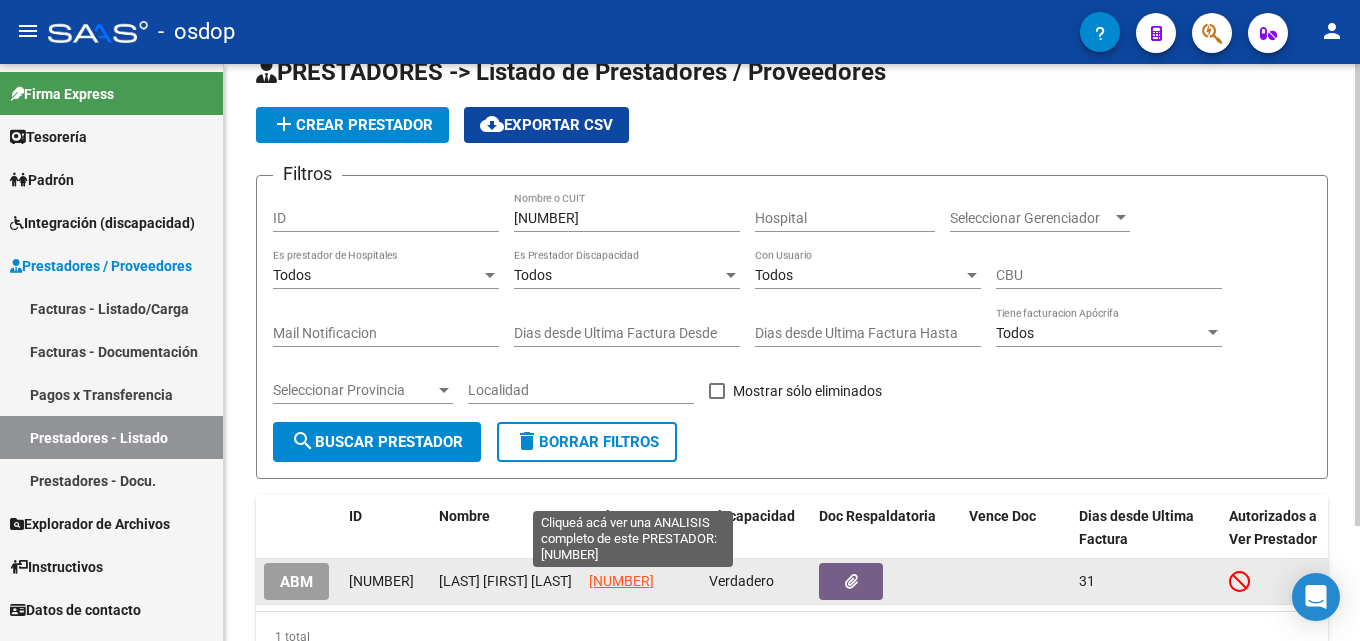 click on "[NUMBER]" 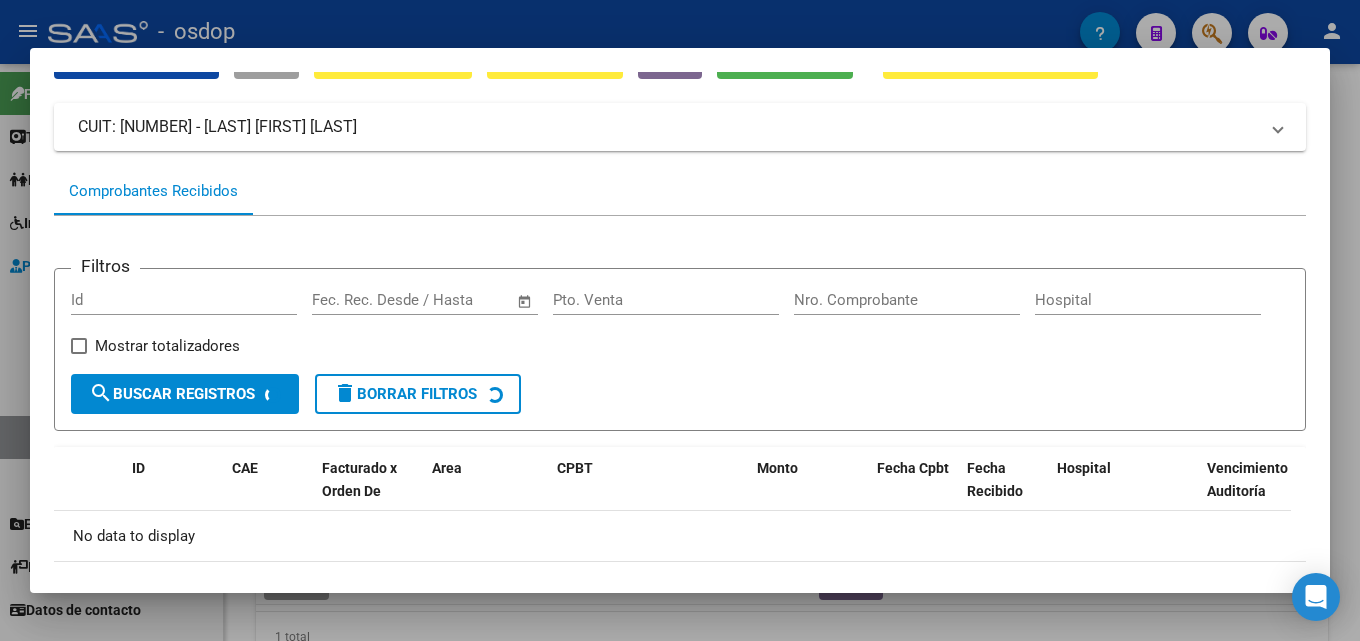 scroll, scrollTop: 191, scrollLeft: 0, axis: vertical 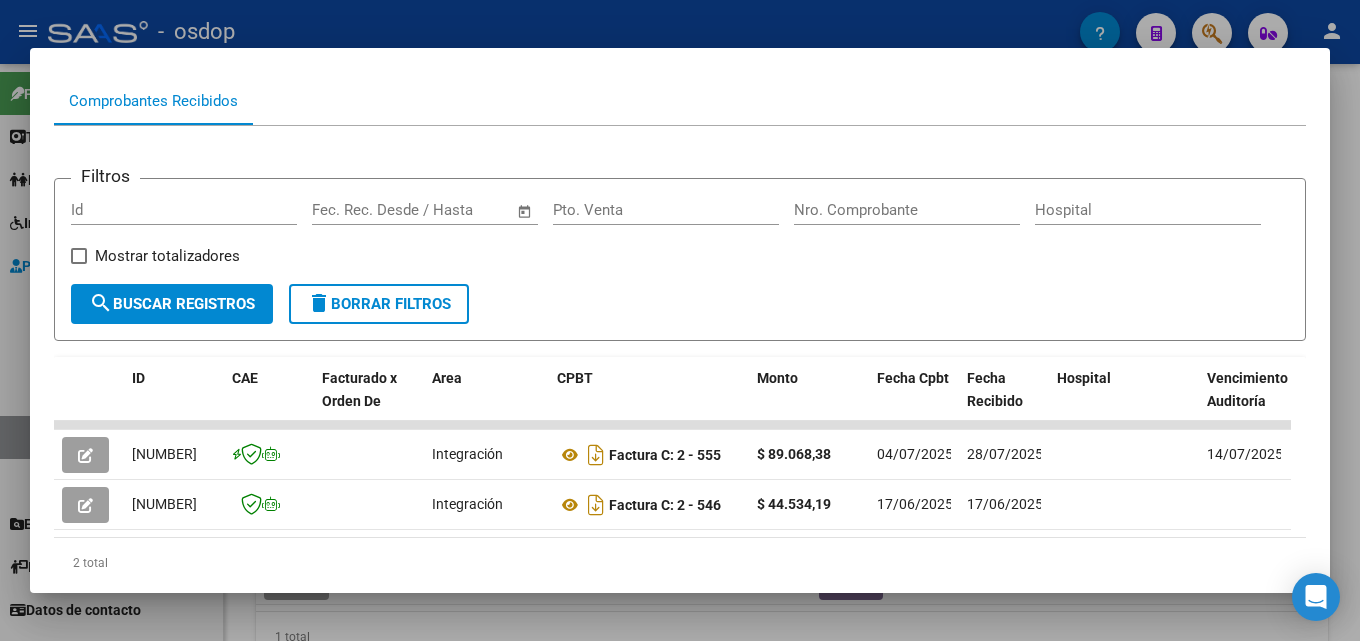 click at bounding box center (680, 320) 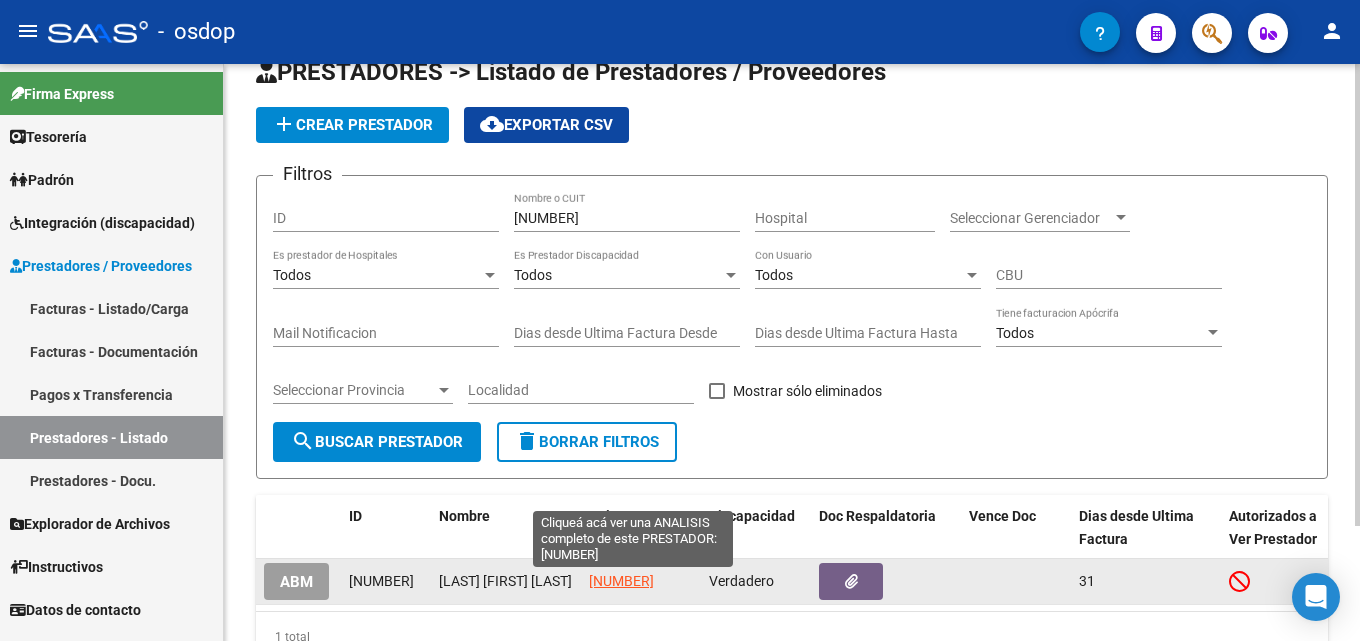 click on "[NUMBER]" 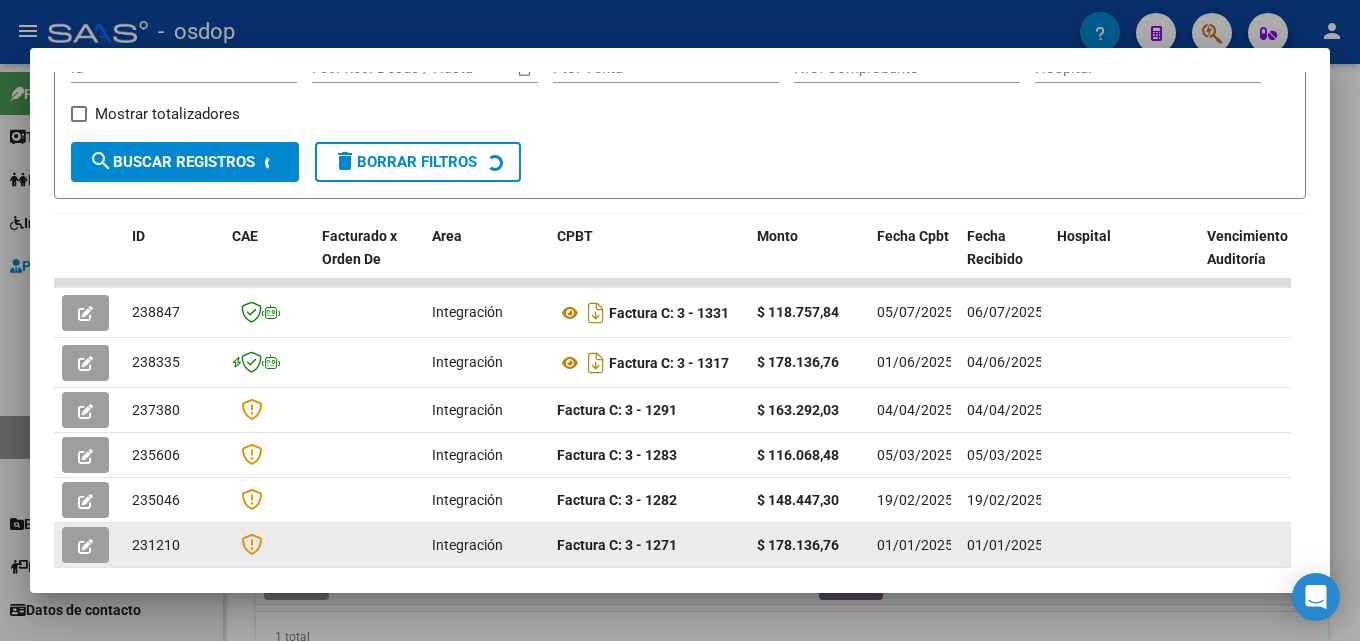 scroll, scrollTop: 338, scrollLeft: 0, axis: vertical 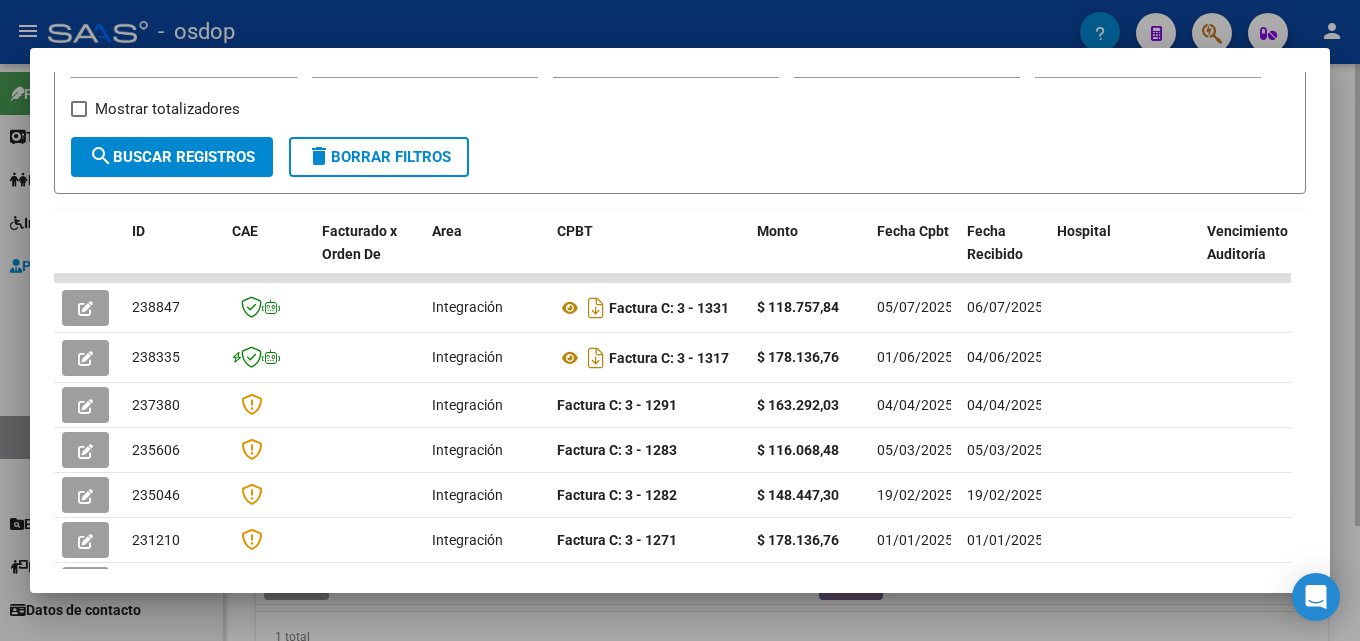 click at bounding box center (680, 320) 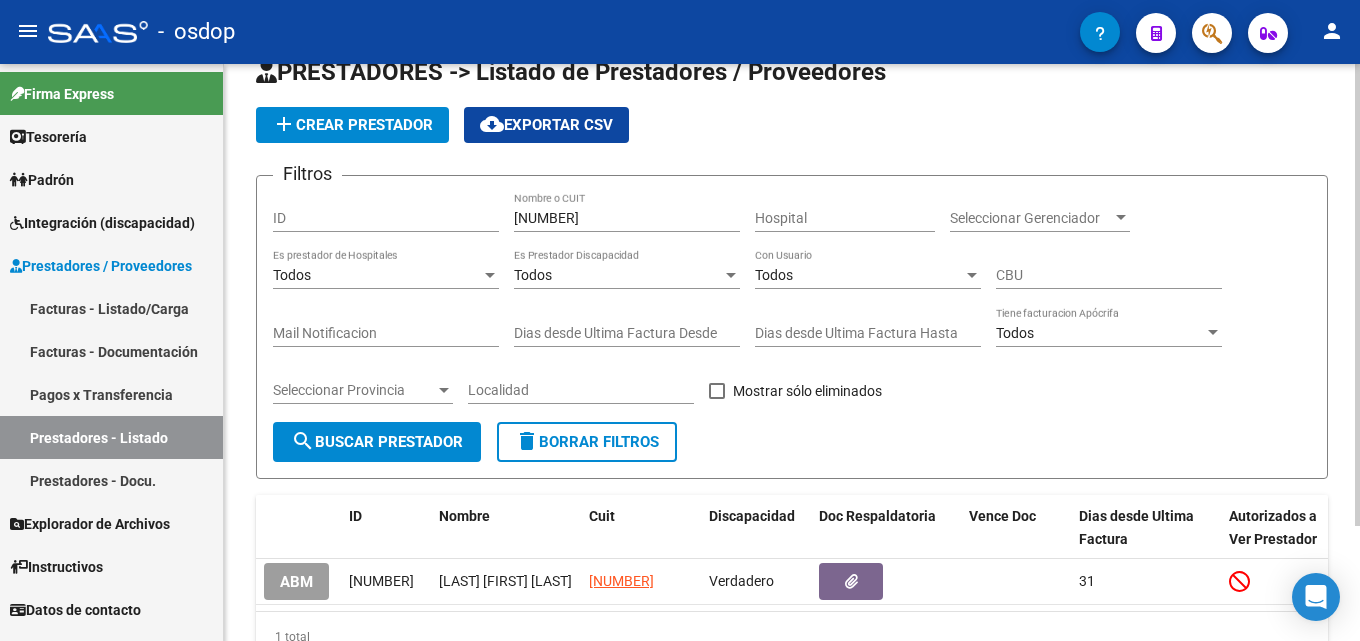 click on "[NUMBER]" at bounding box center (627, 218) 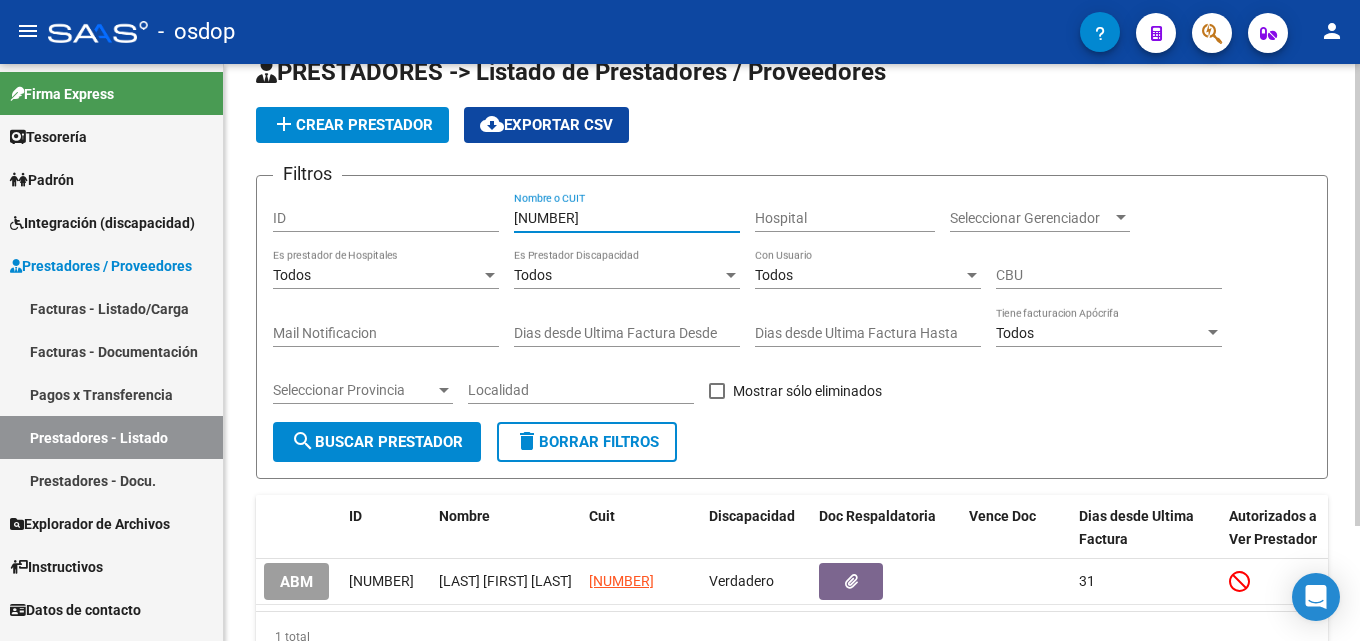 click on "[NUMBER]" at bounding box center [627, 218] 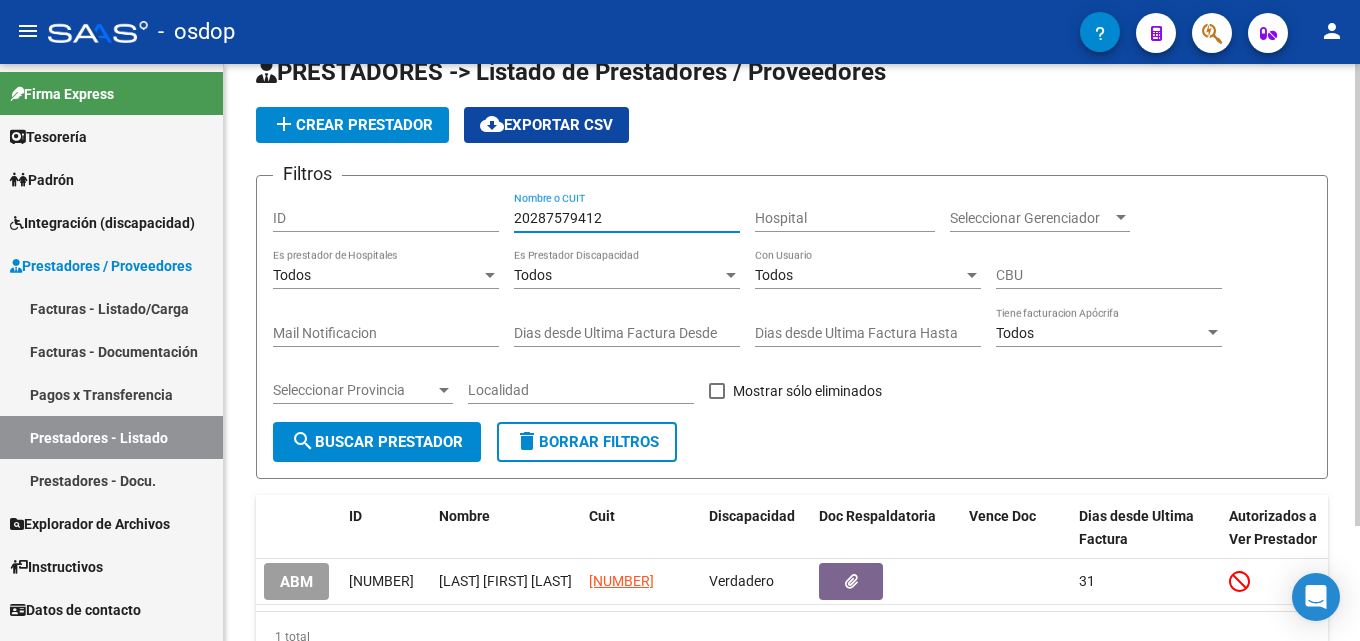 type on "20287579412" 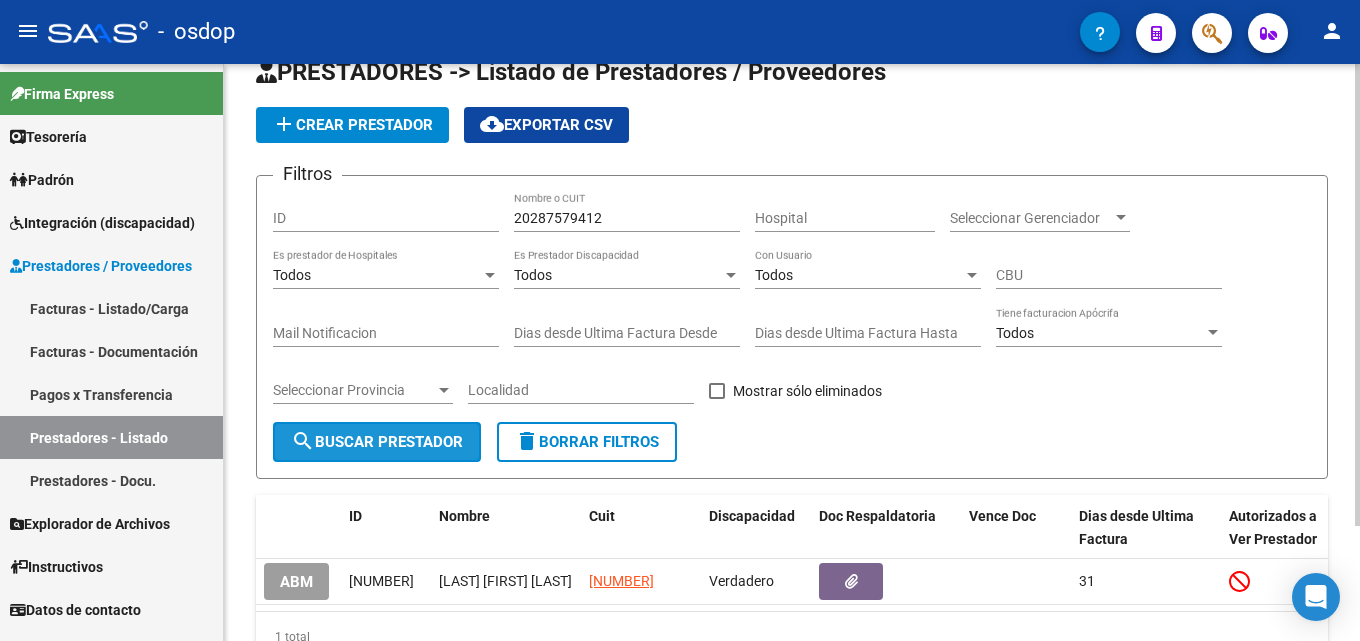 click on "search  Buscar Prestador" 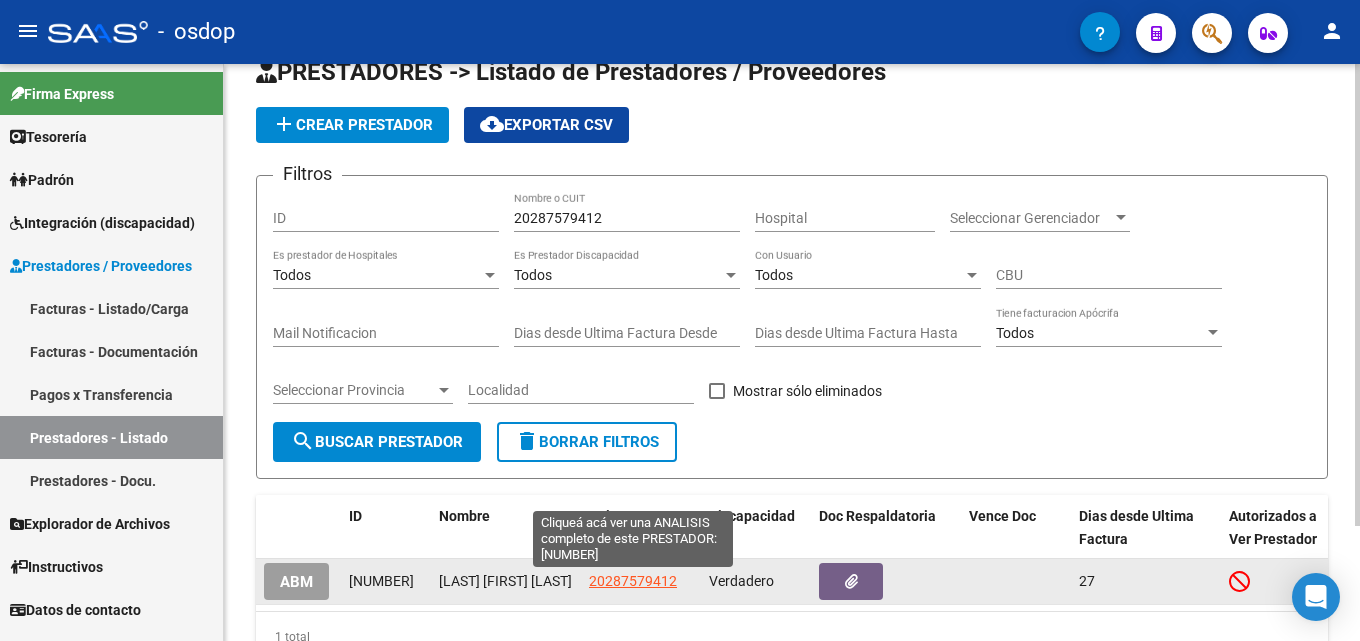 click on "20287579412" 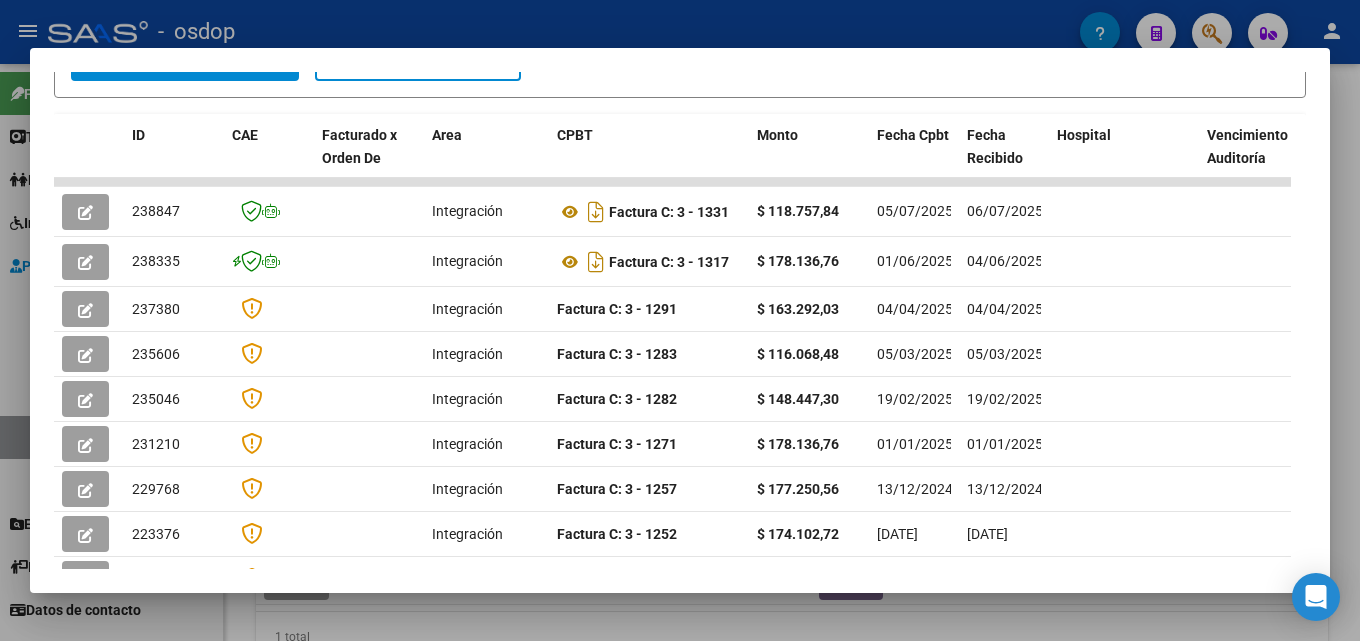 scroll, scrollTop: 579, scrollLeft: 0, axis: vertical 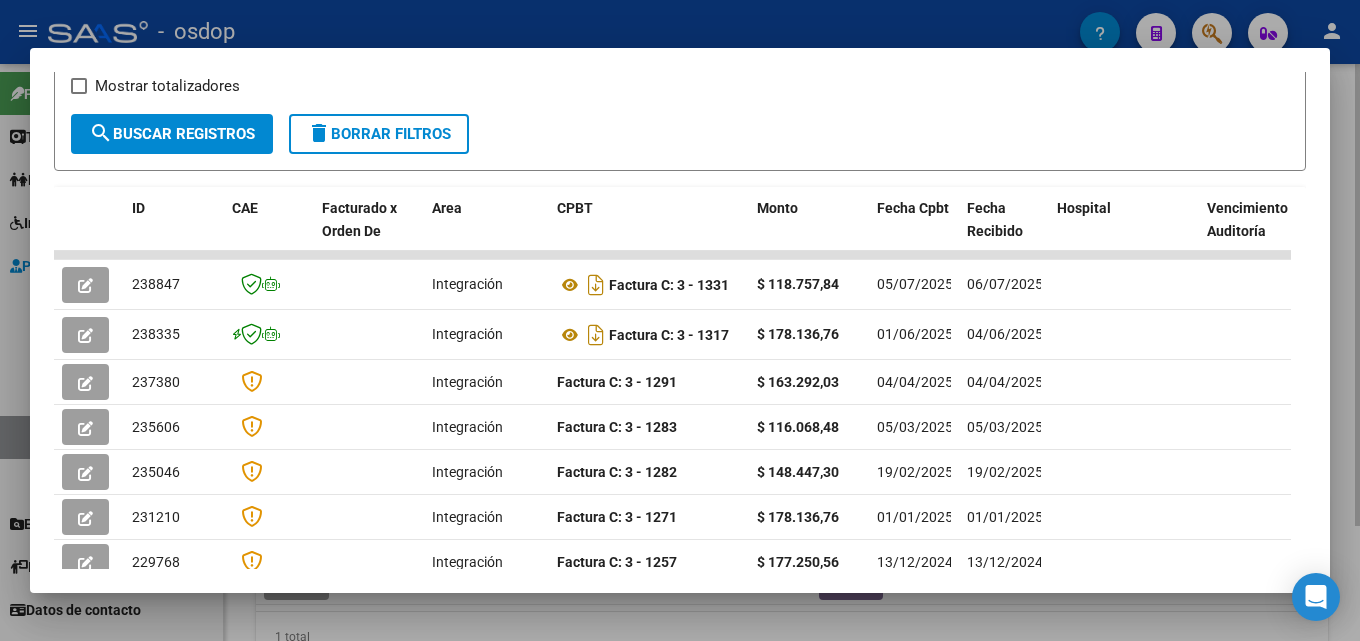 click at bounding box center (680, 320) 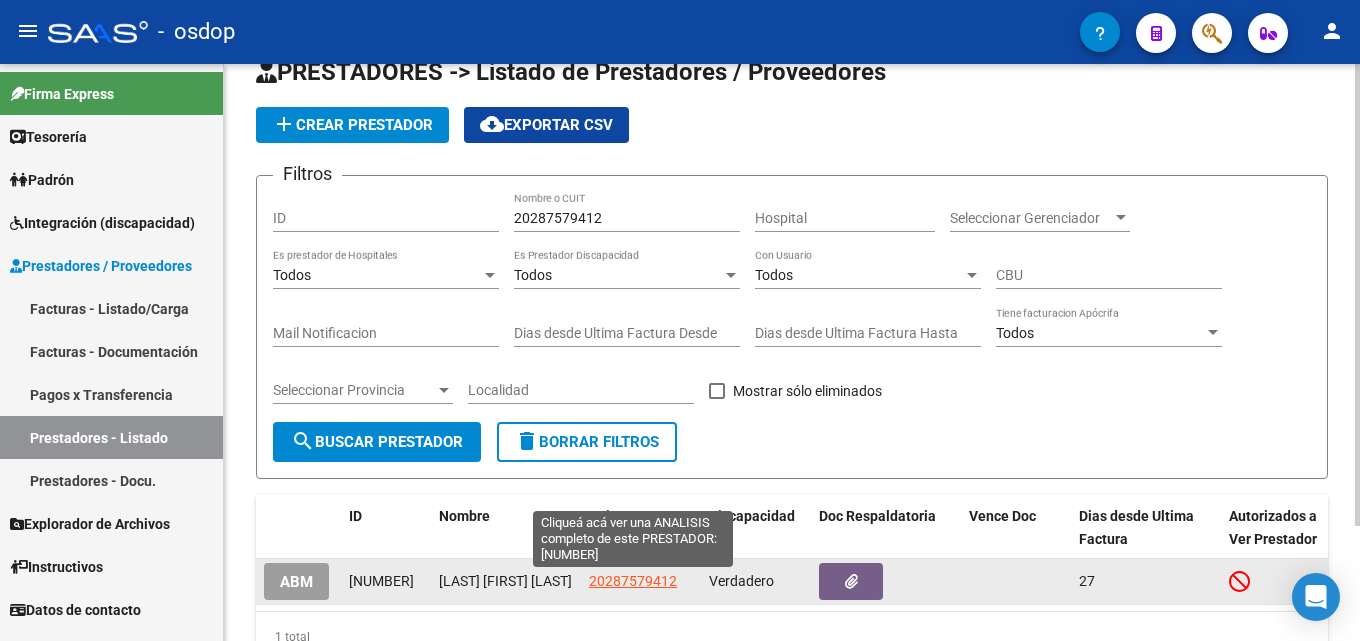 click on "20287579412" 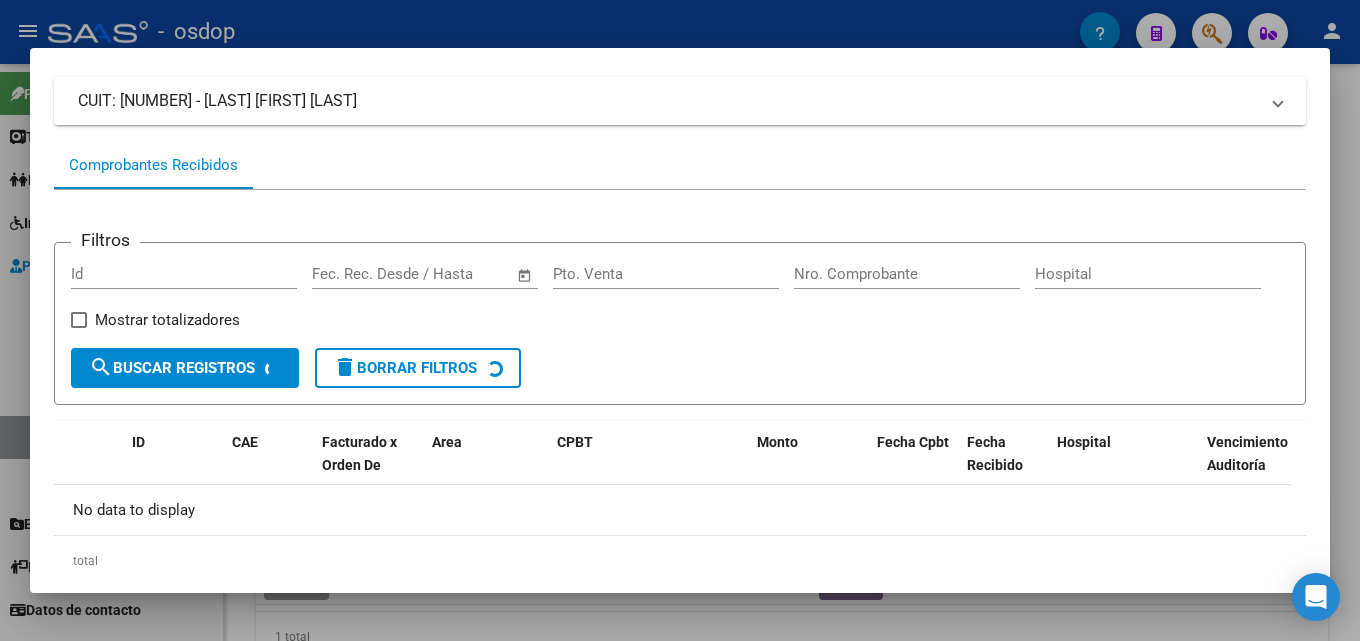 scroll, scrollTop: 191, scrollLeft: 0, axis: vertical 